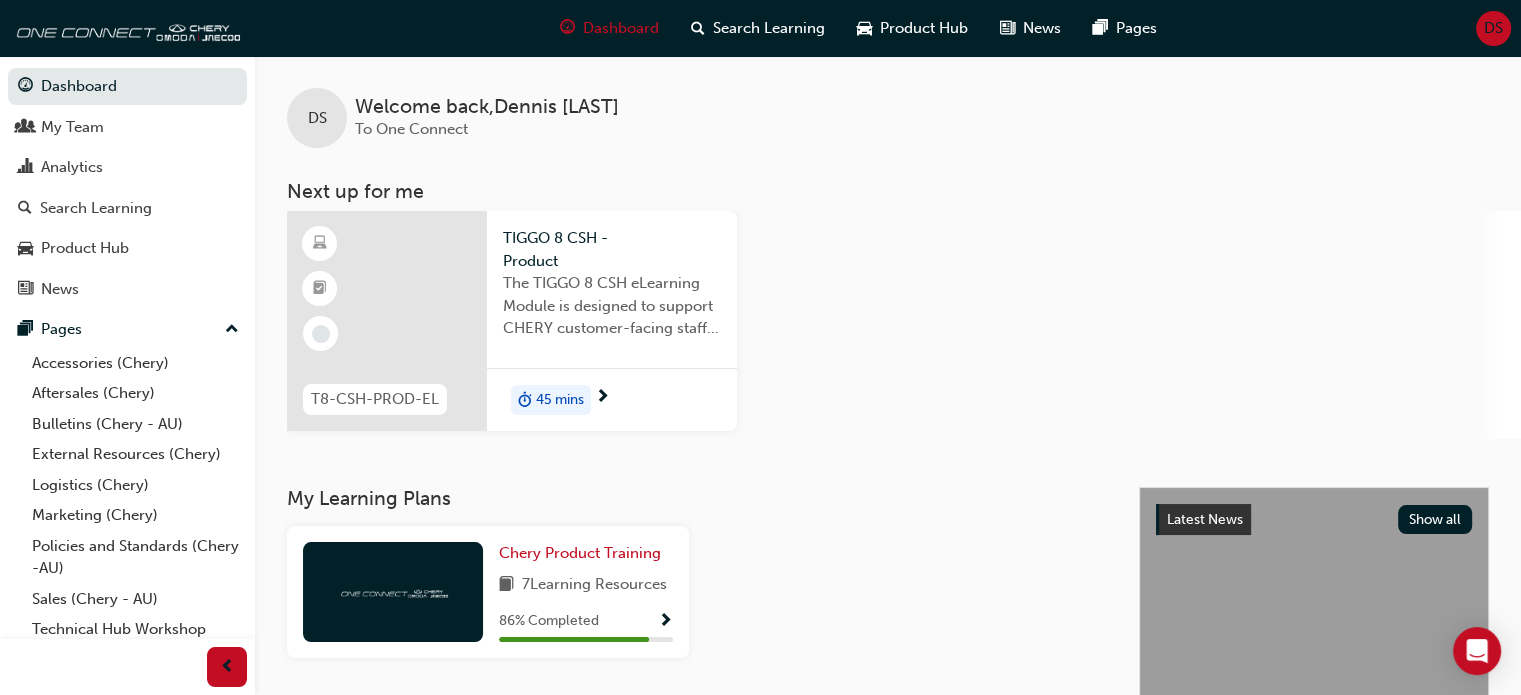 scroll, scrollTop: 100, scrollLeft: 0, axis: vertical 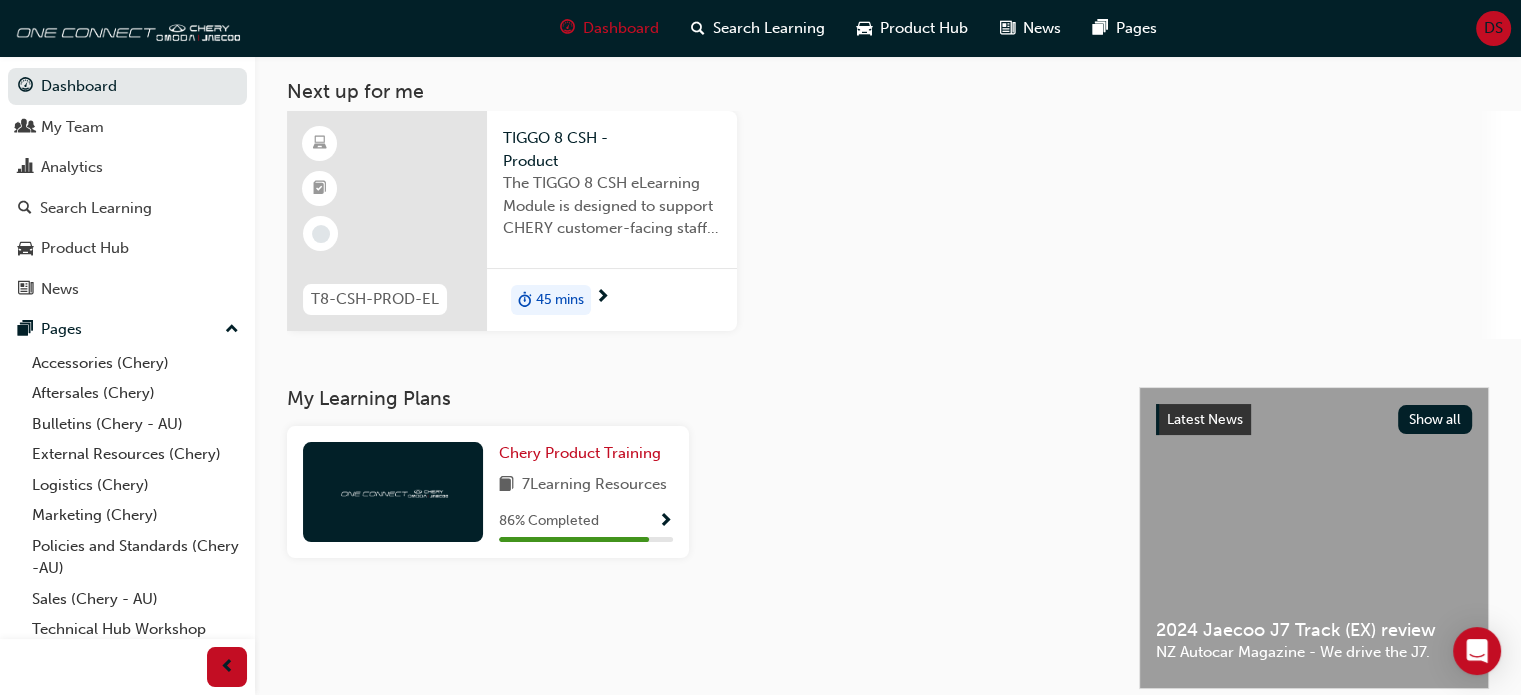 click on "45 mins" at bounding box center (560, 300) 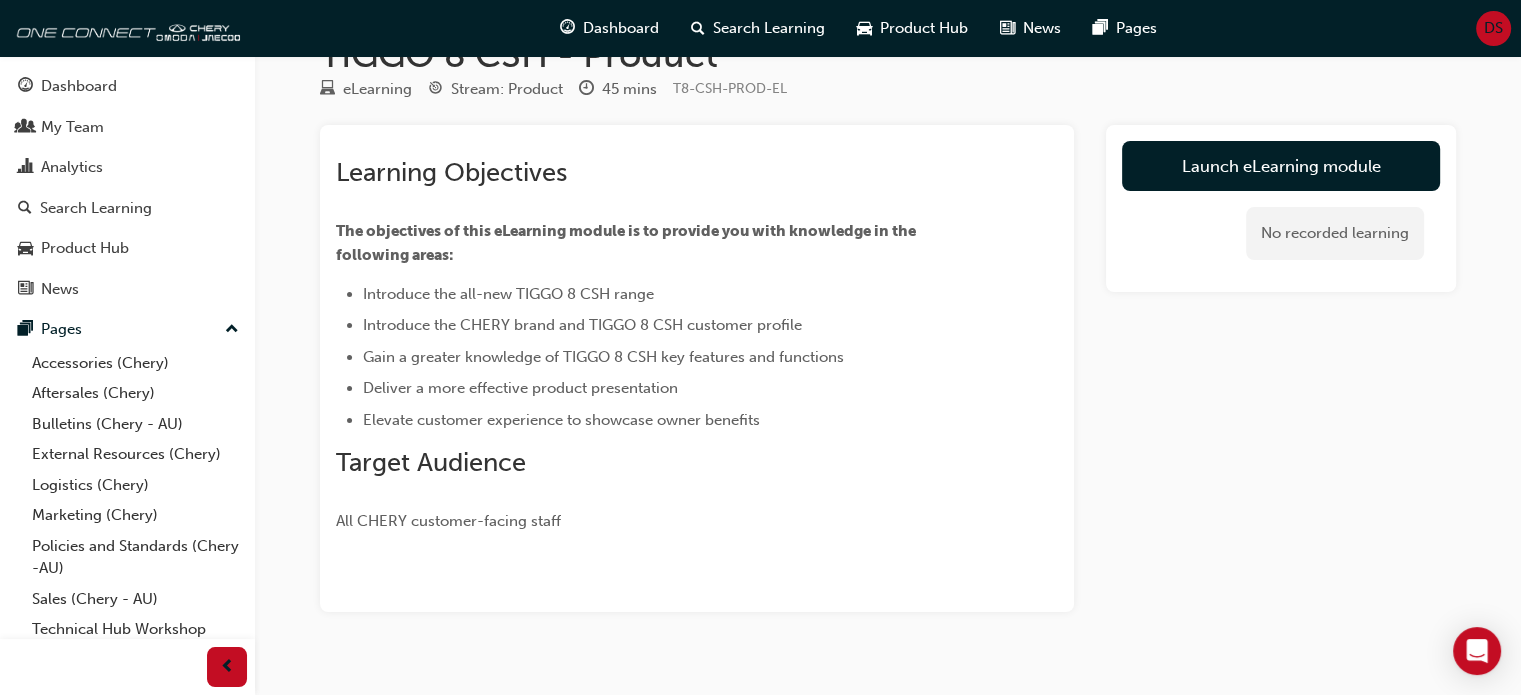 scroll, scrollTop: 85, scrollLeft: 0, axis: vertical 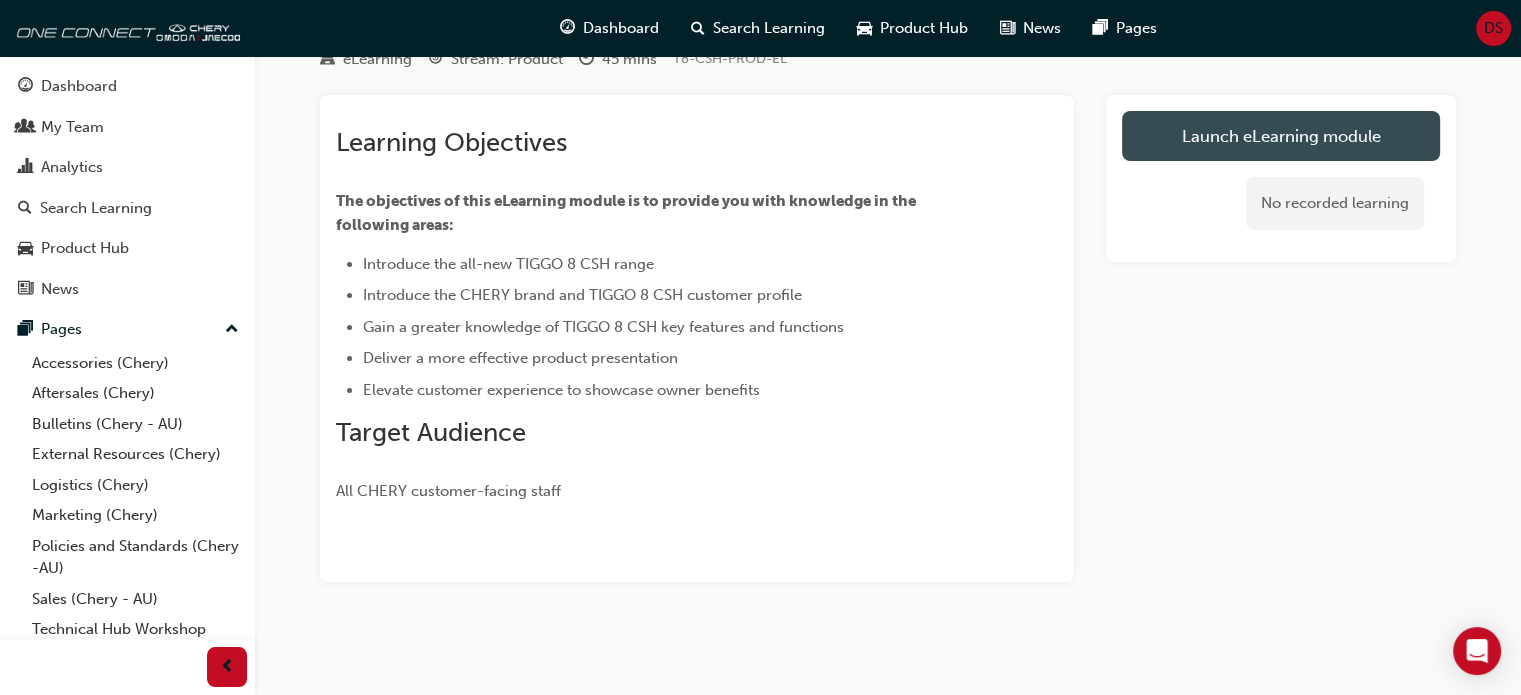 click on "Launch eLearning module" at bounding box center (1281, 136) 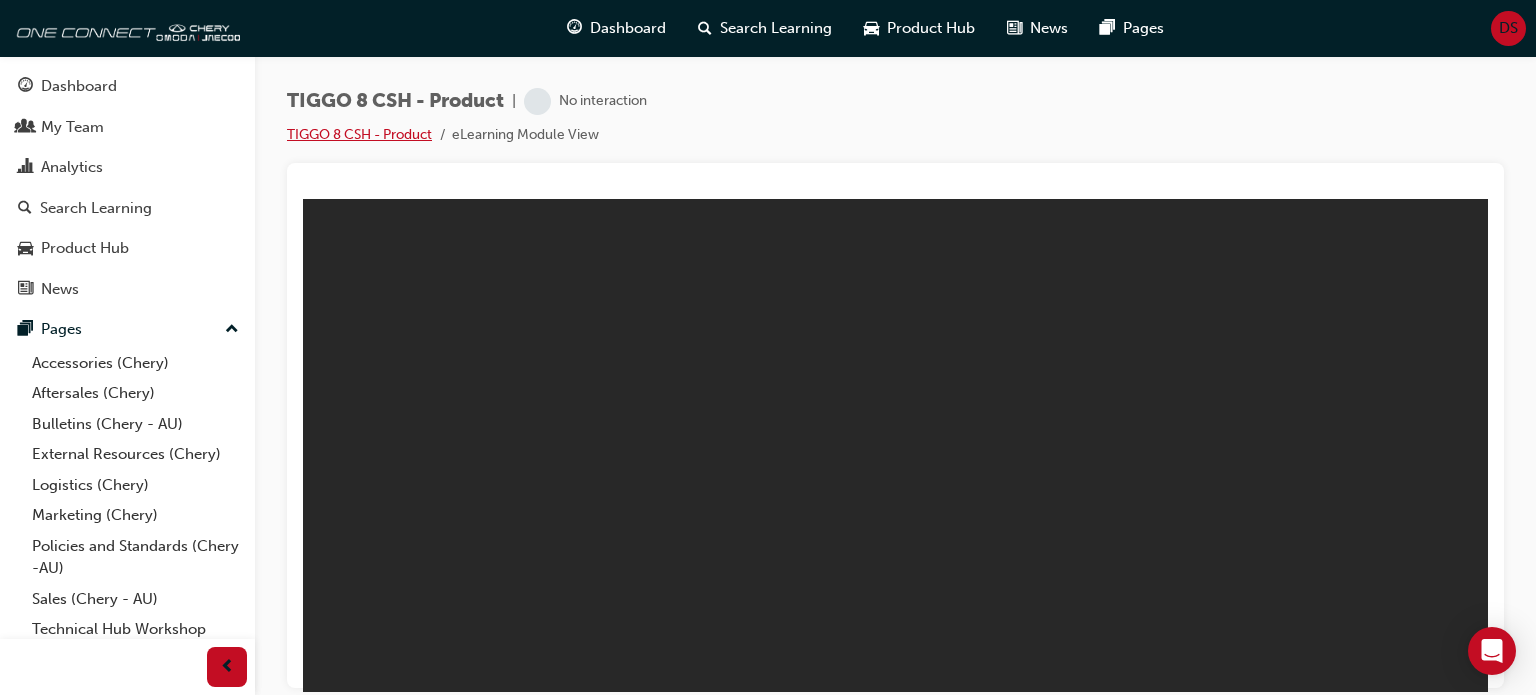 scroll, scrollTop: 0, scrollLeft: 0, axis: both 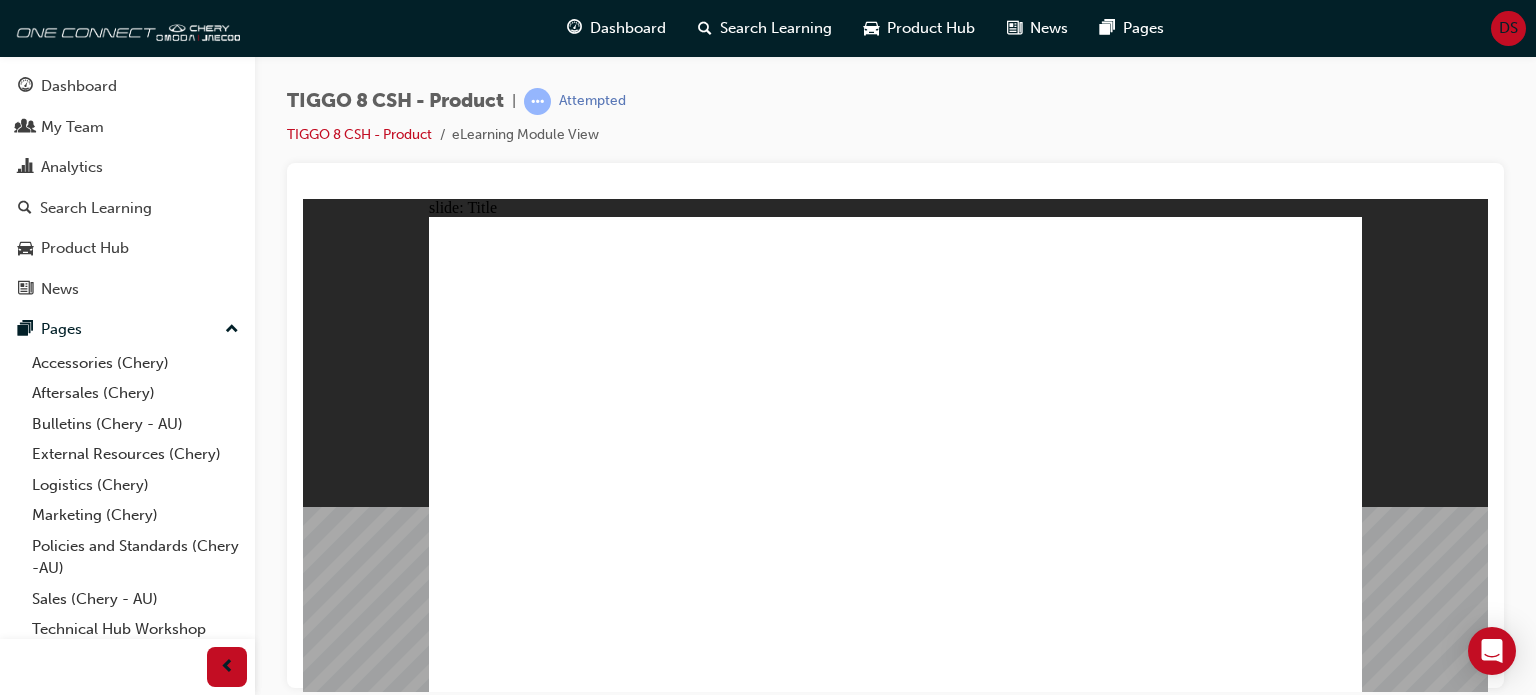 click 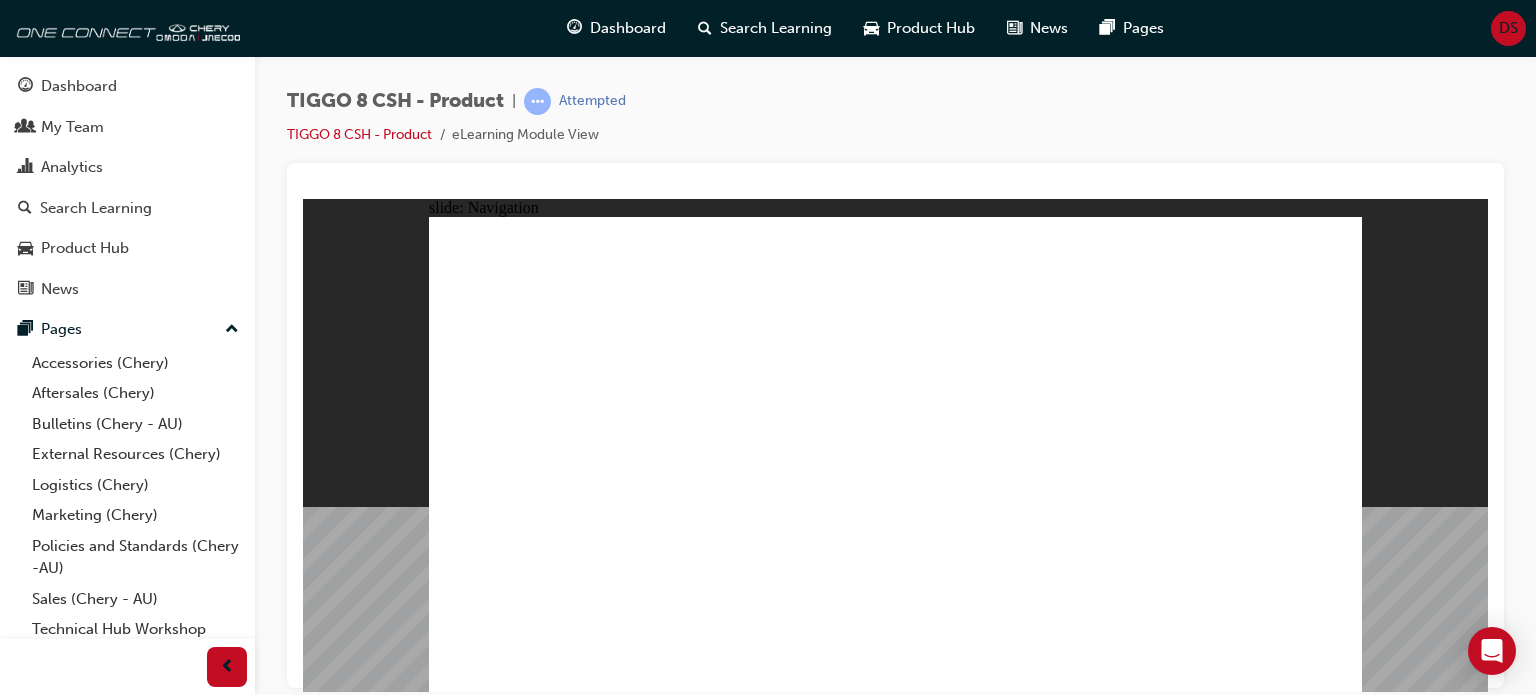 click 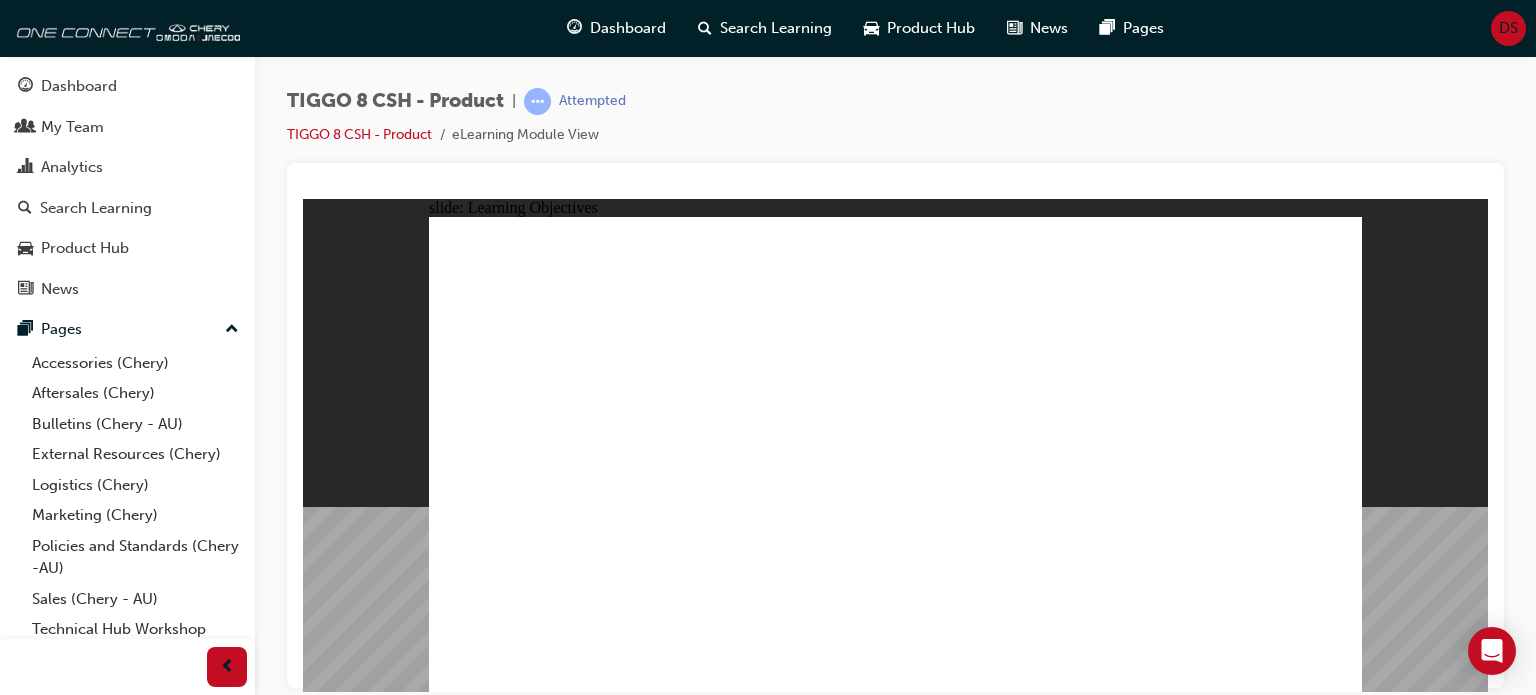 click 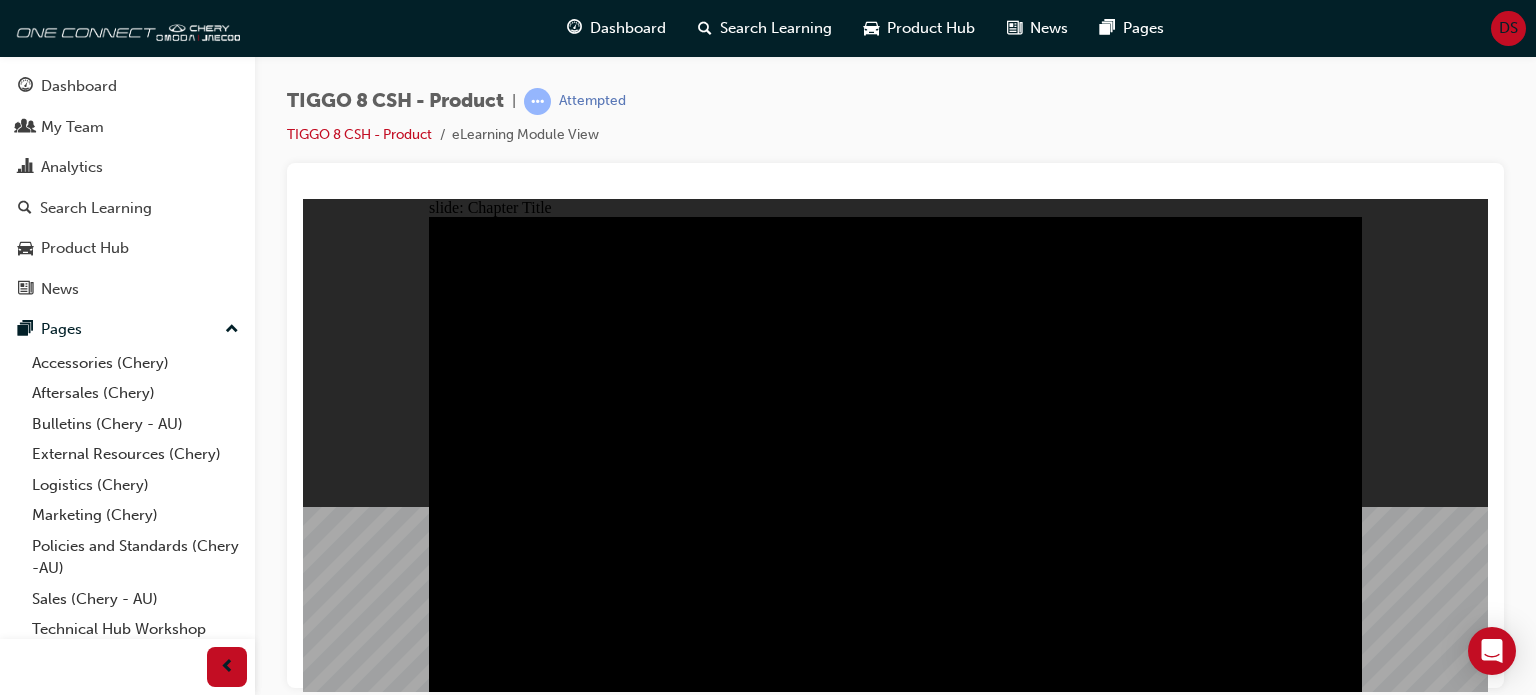 click 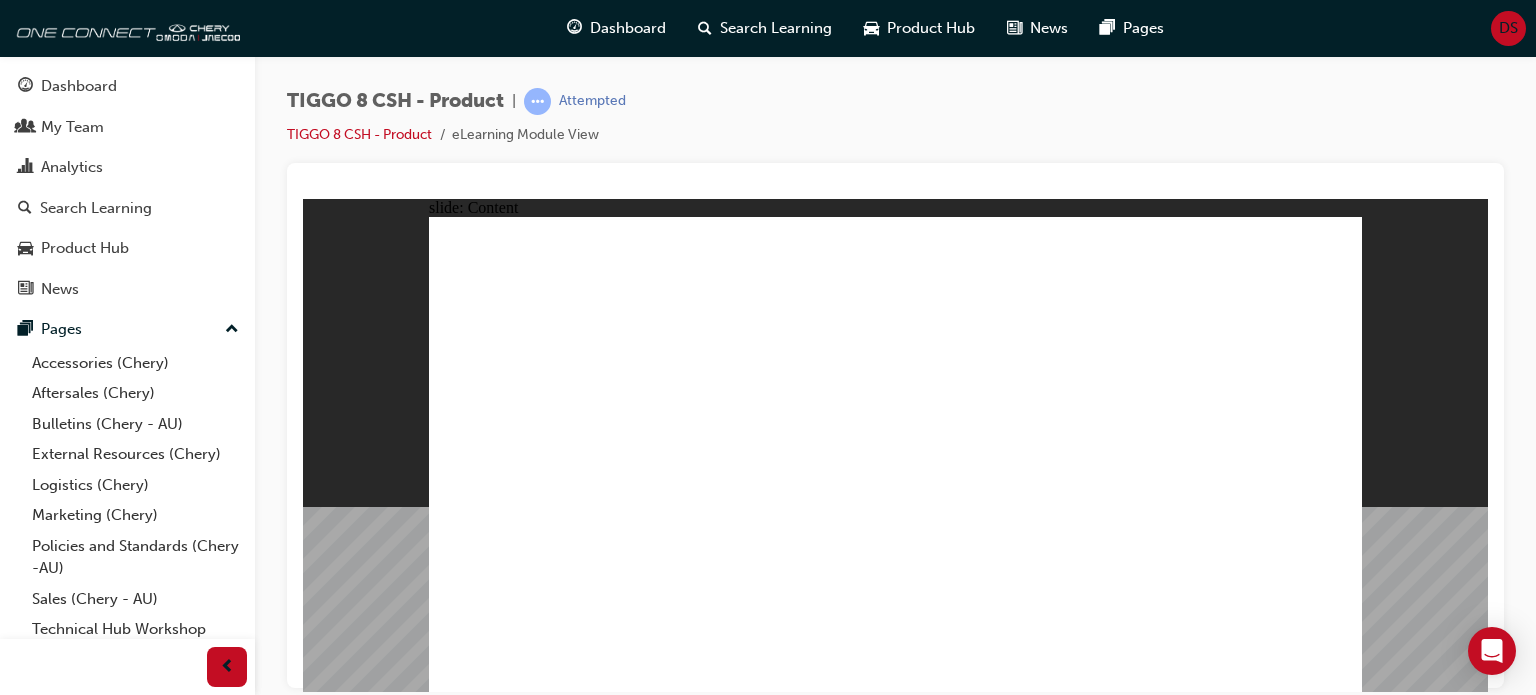 click 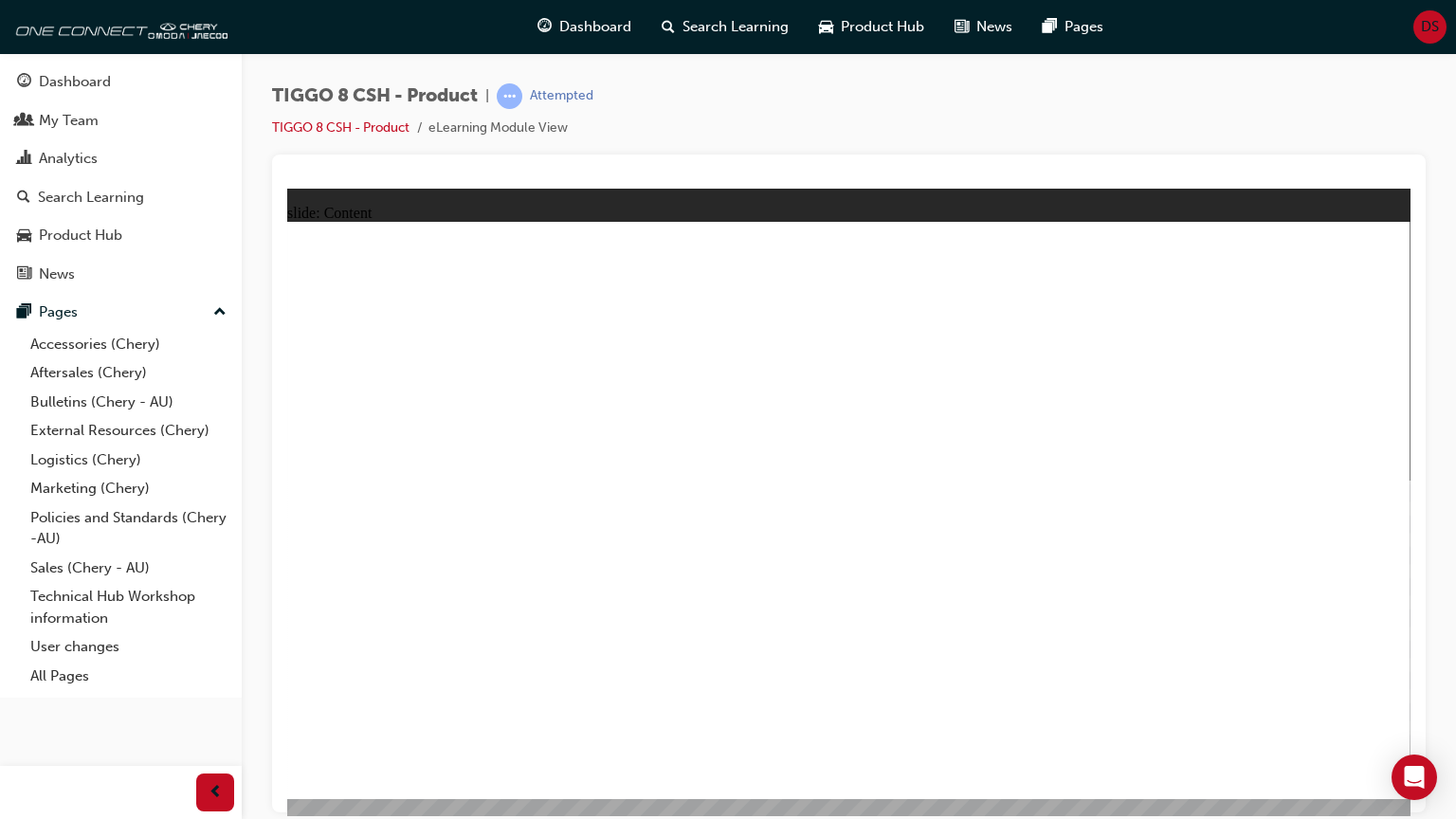 drag, startPoint x: 1378, startPoint y: 761, endPoint x: 1364, endPoint y: 783, distance: 26.07681 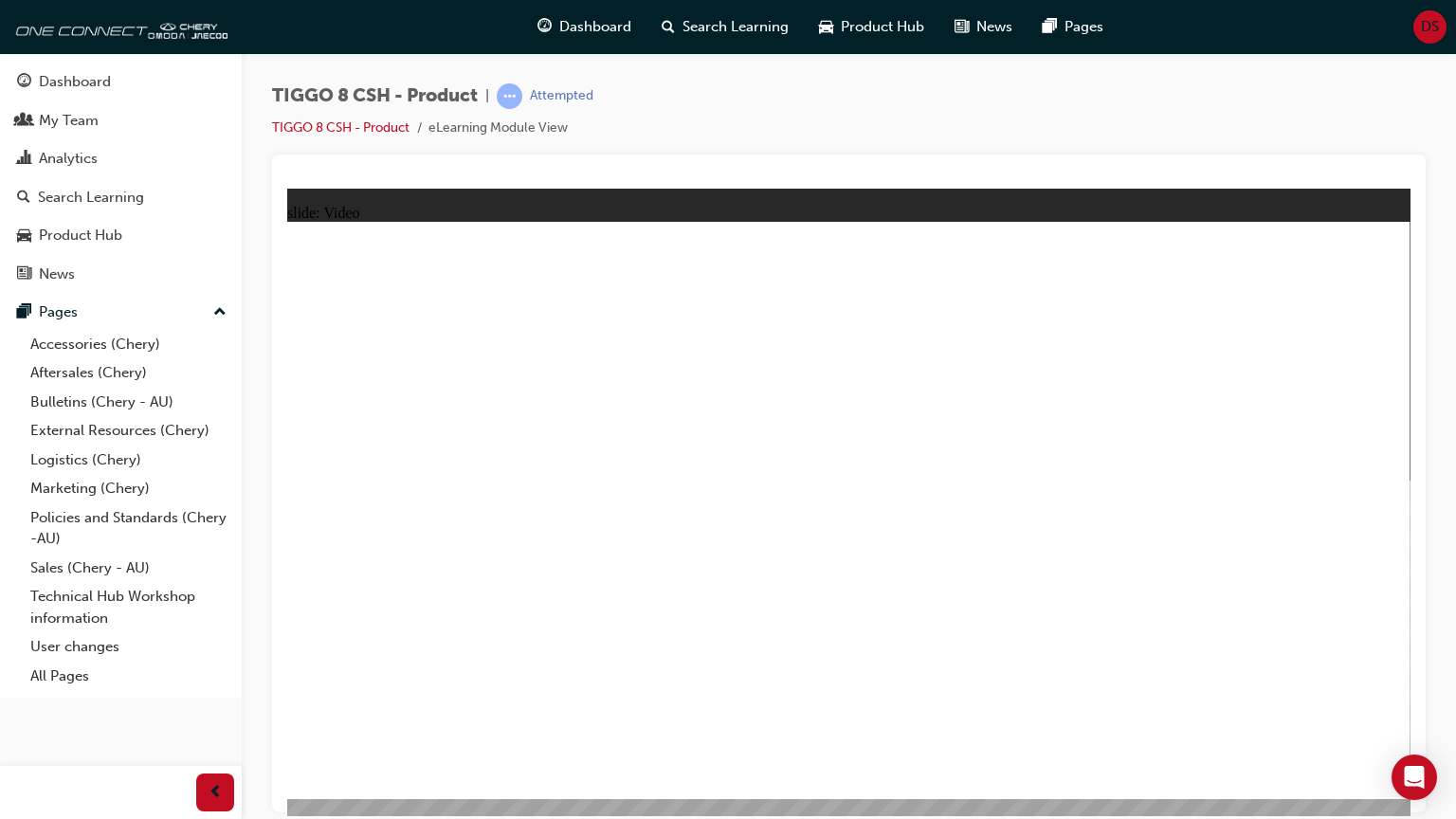 click 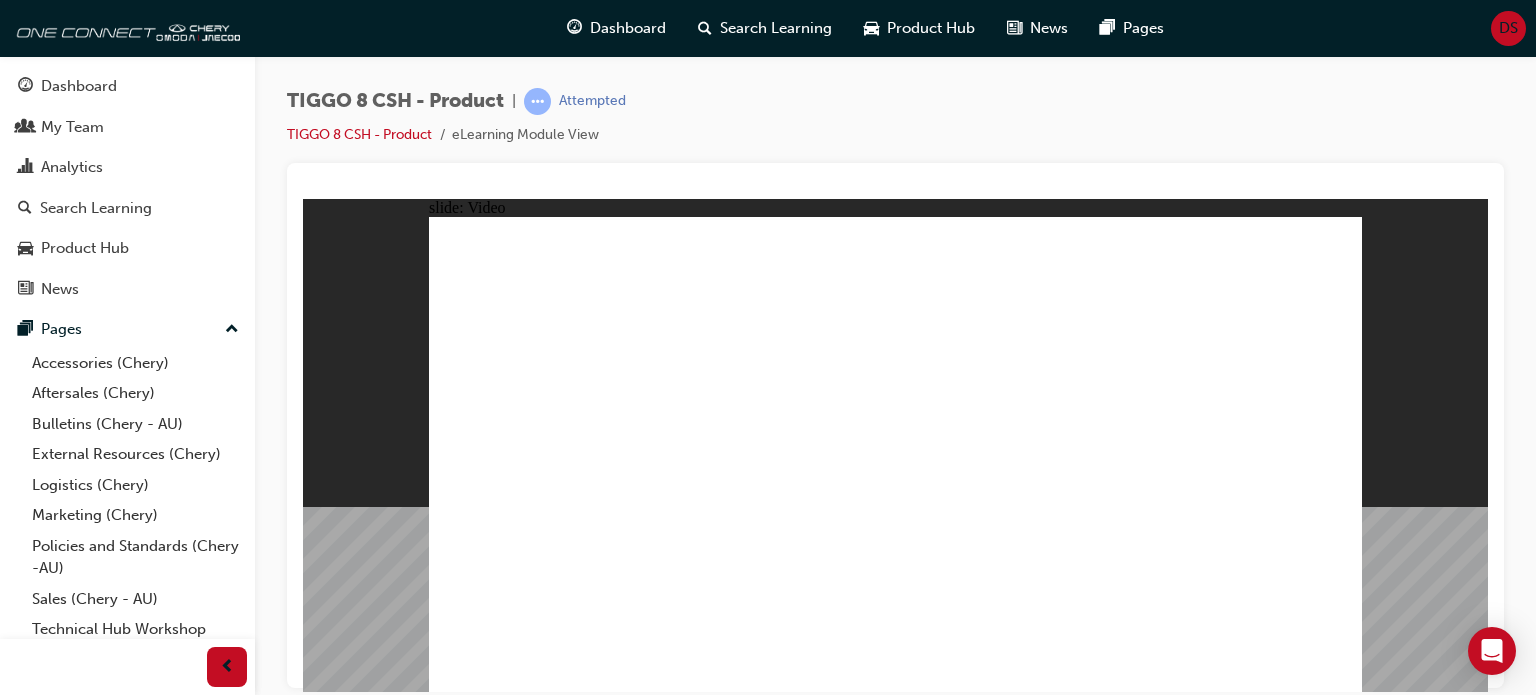 click at bounding box center (733, 3681) 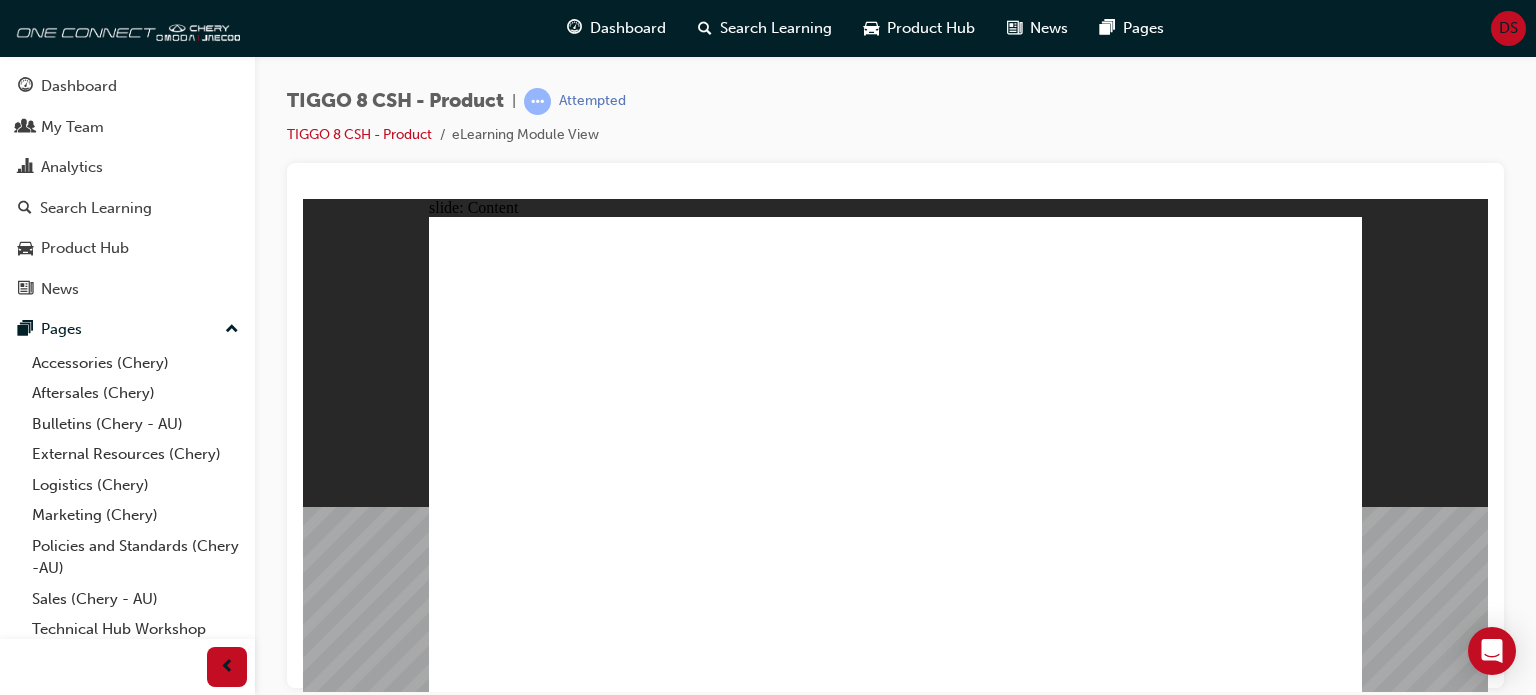 click 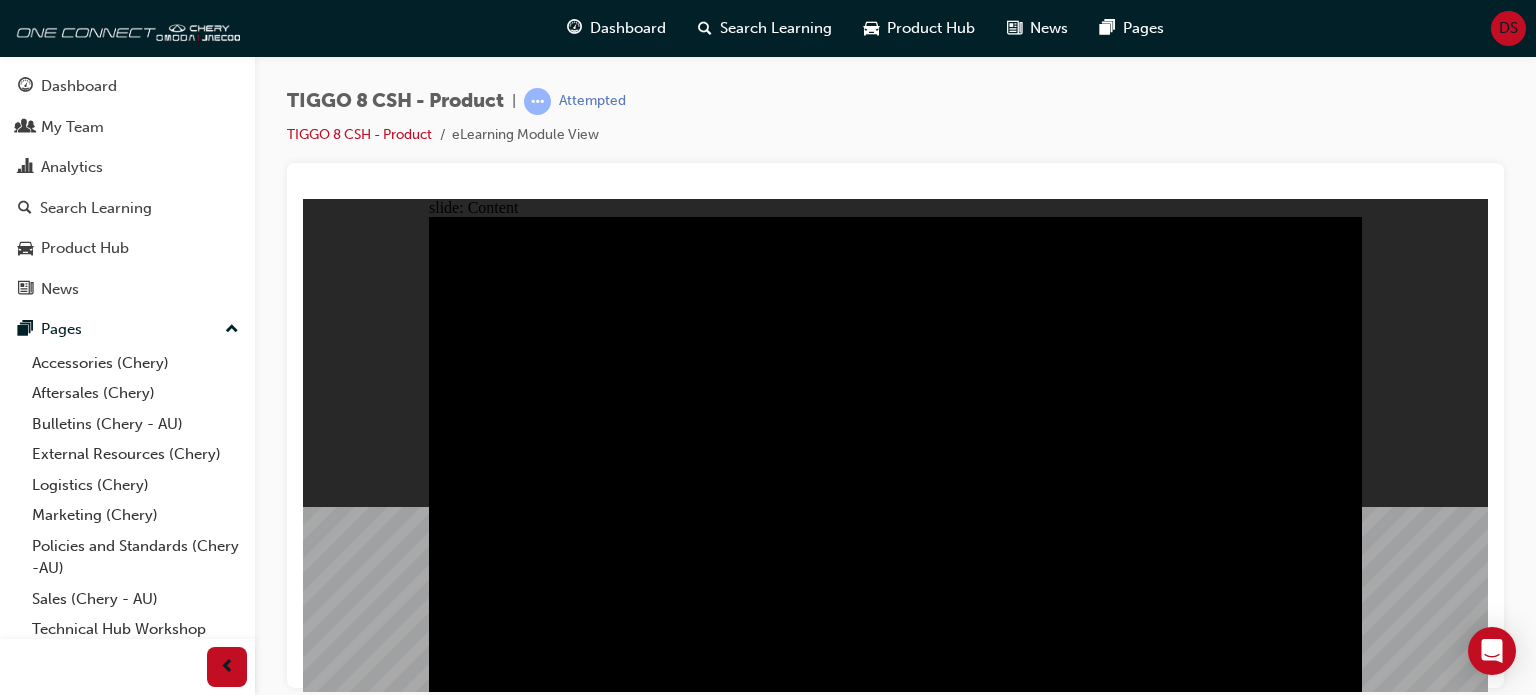 click 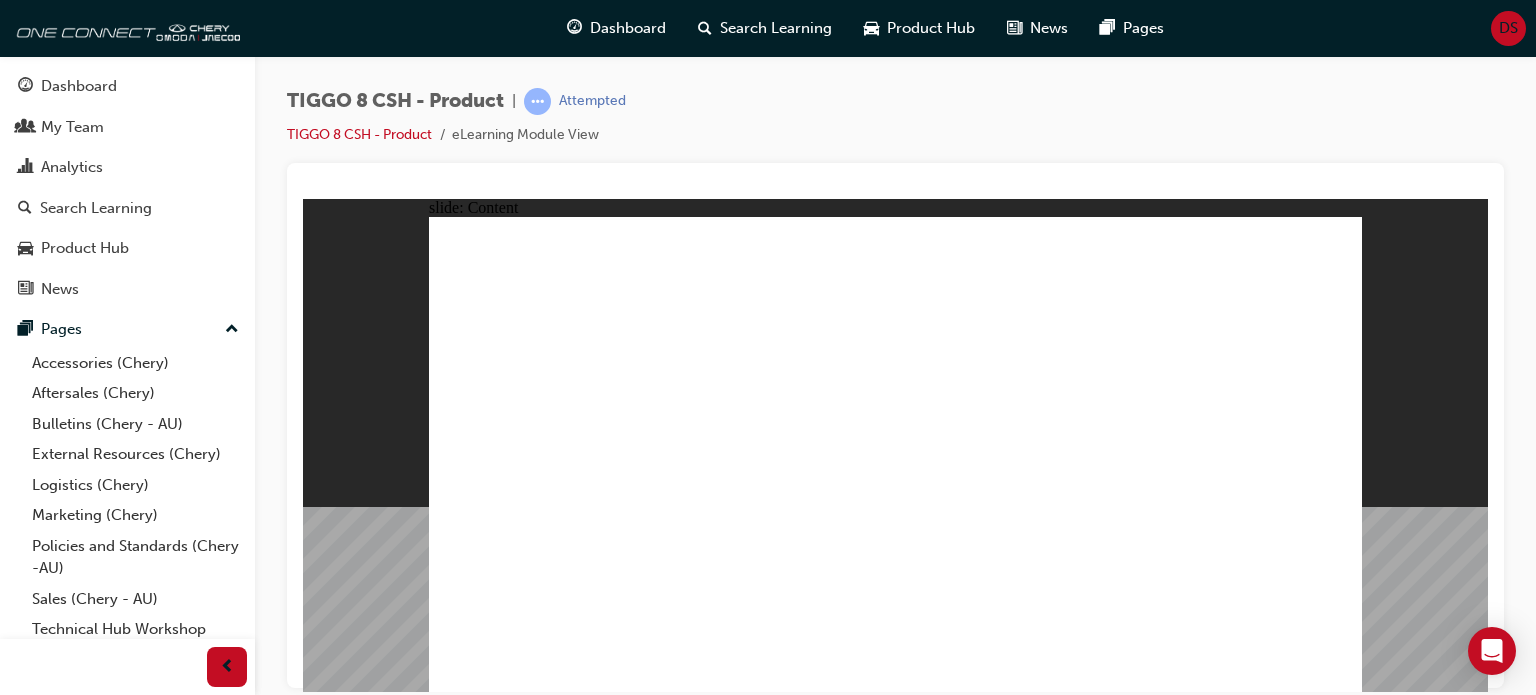 click 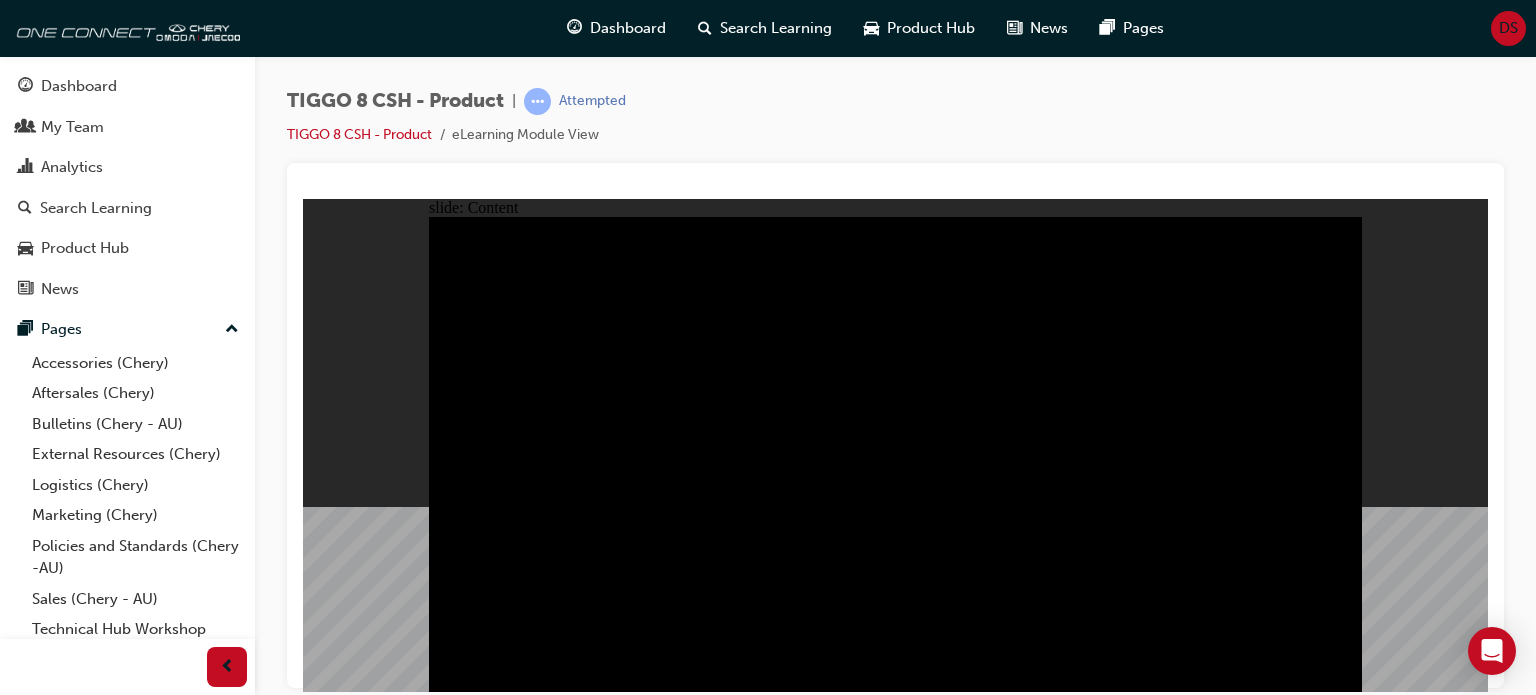 click 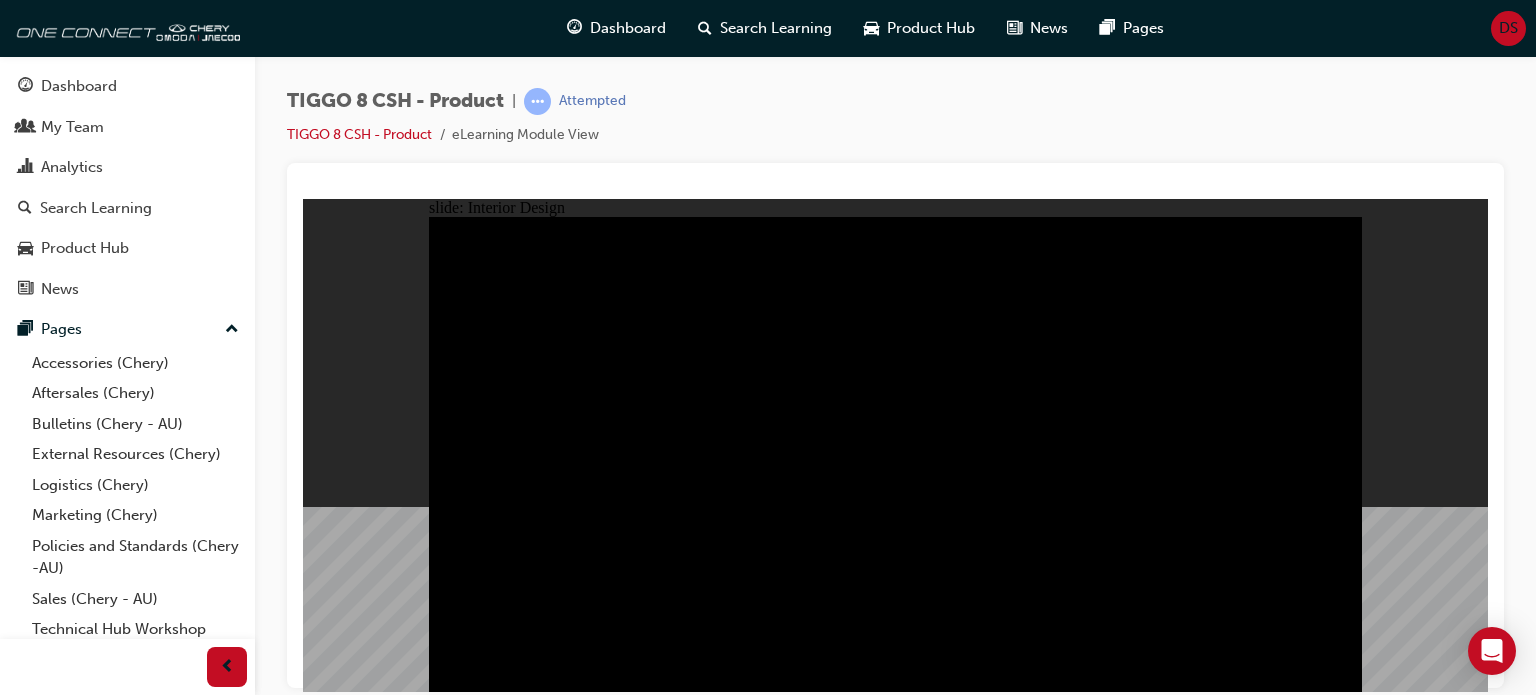 click at bounding box center (895, 7856) 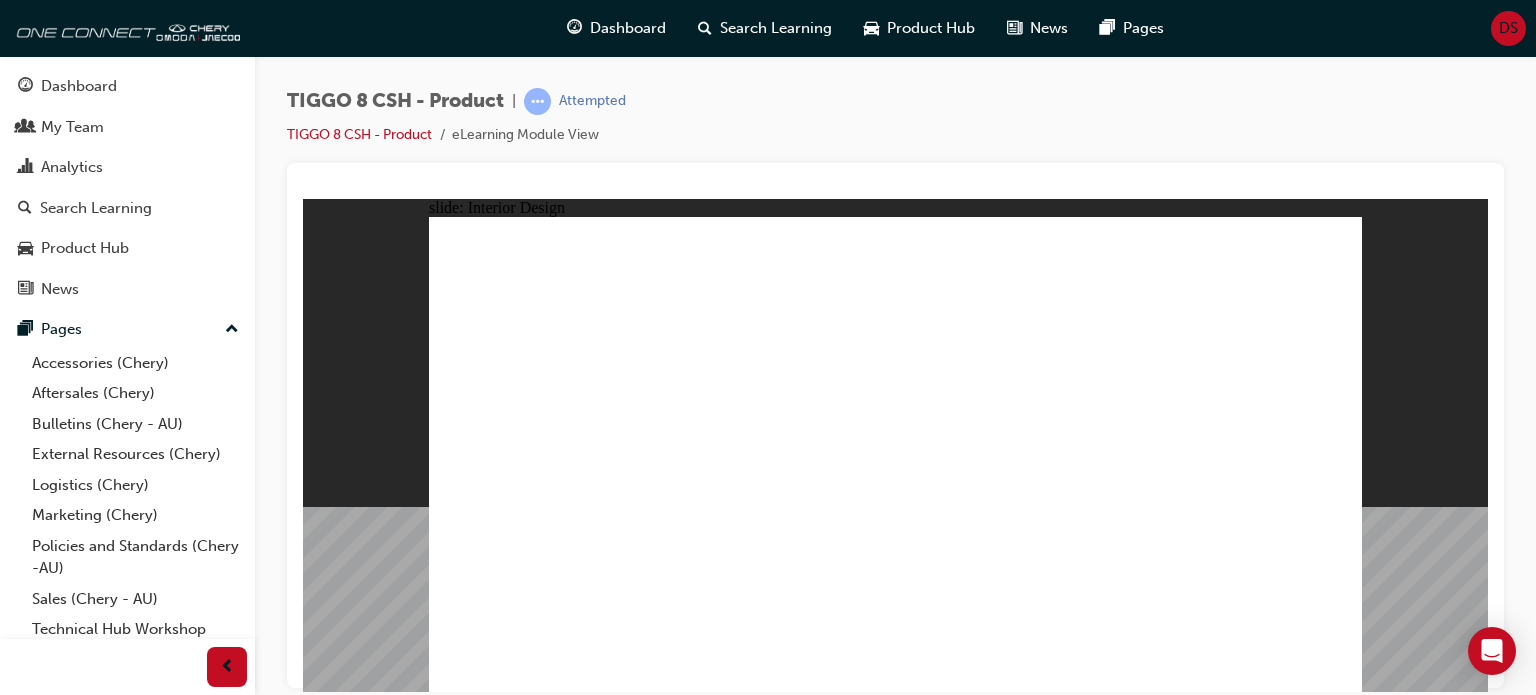 click 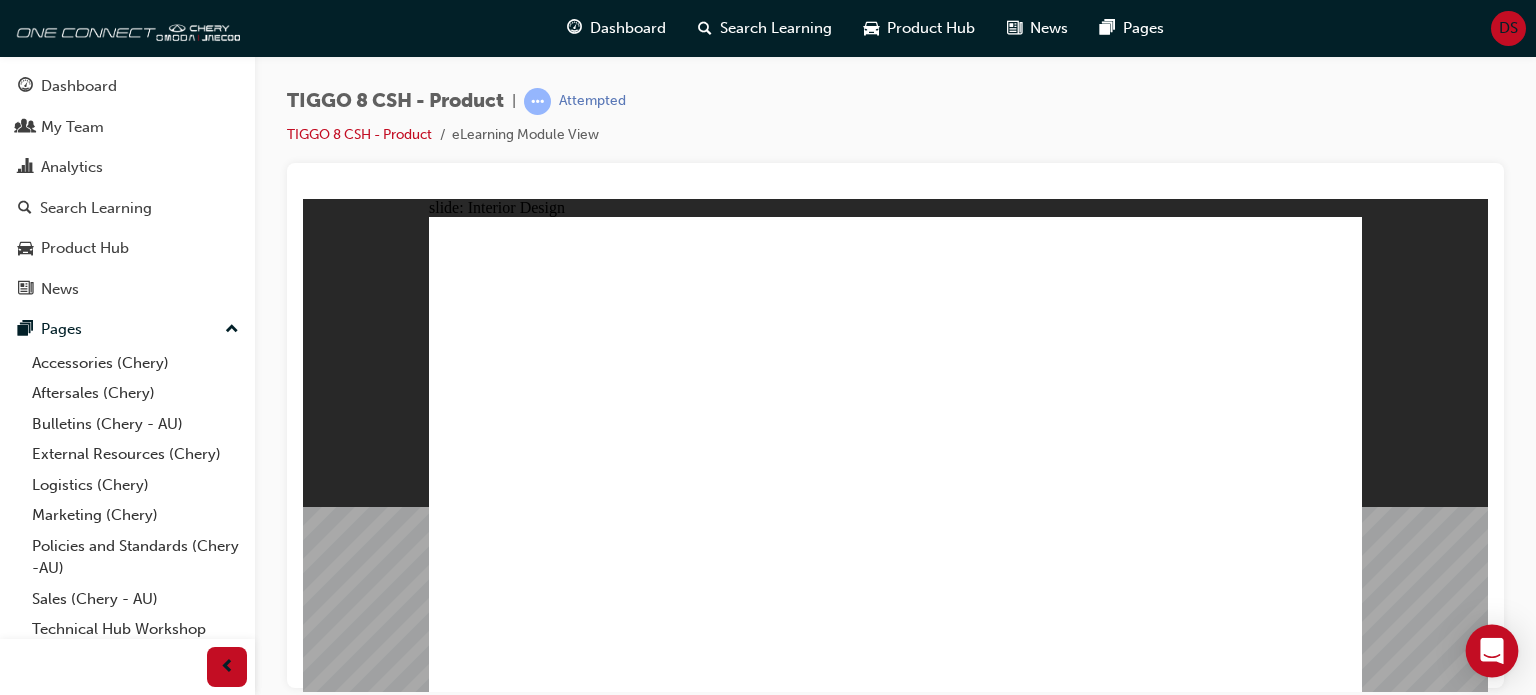 click at bounding box center [1492, 651] 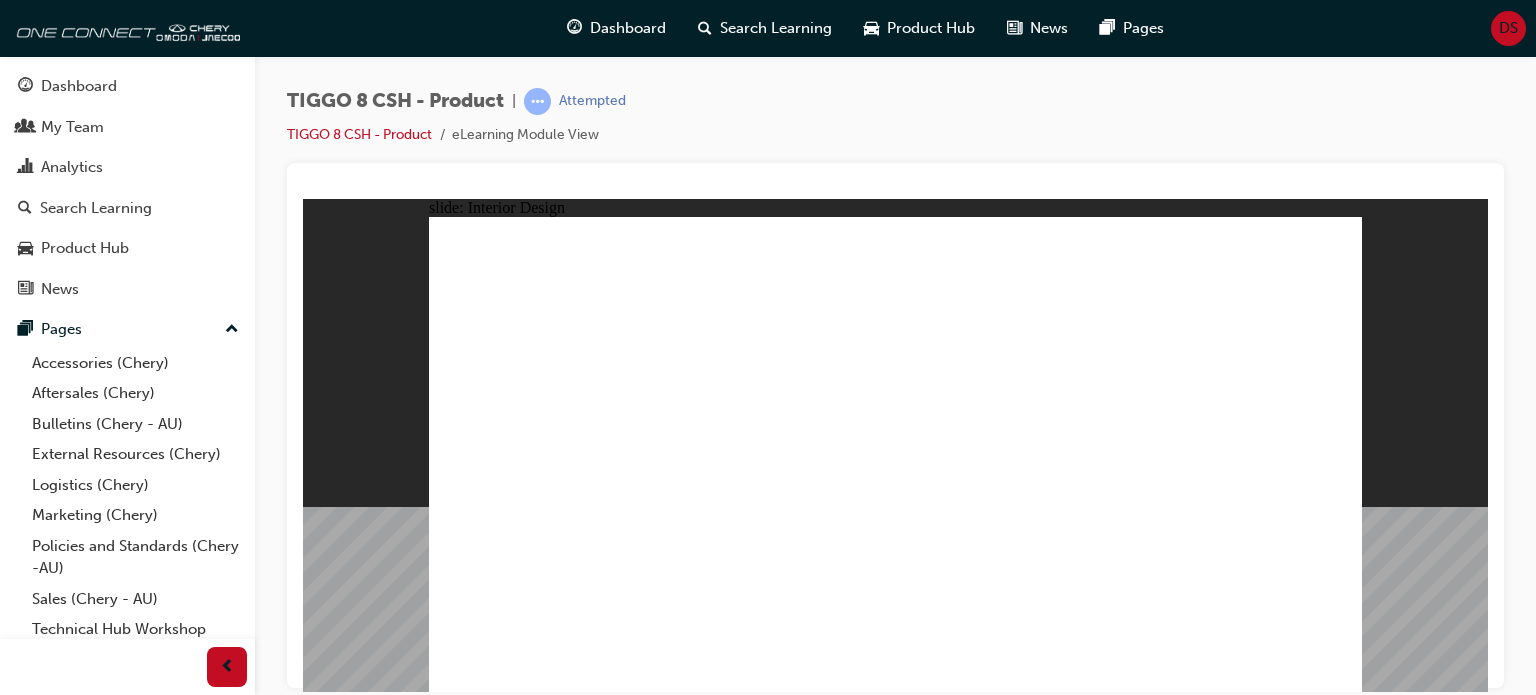 scroll, scrollTop: 0, scrollLeft: 0, axis: both 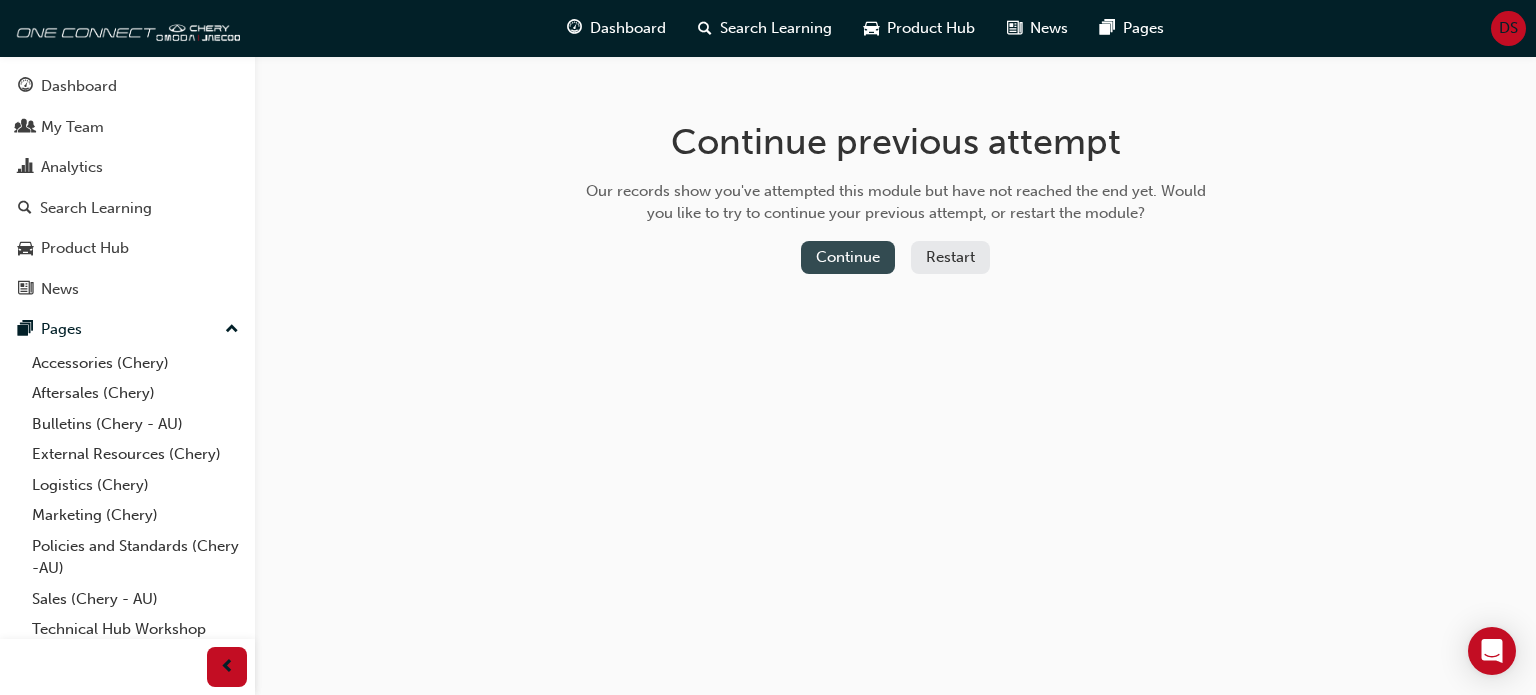 click on "Continue" at bounding box center [848, 257] 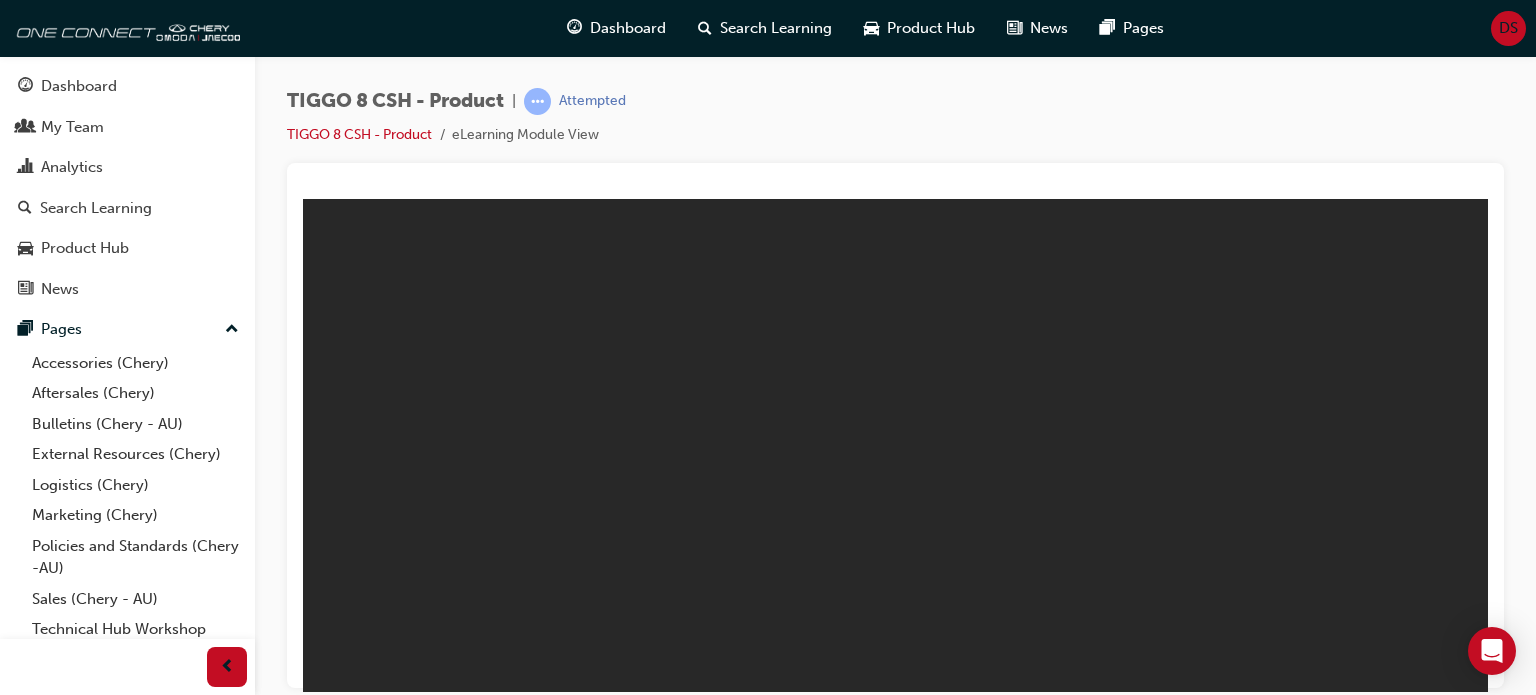 scroll, scrollTop: 0, scrollLeft: 0, axis: both 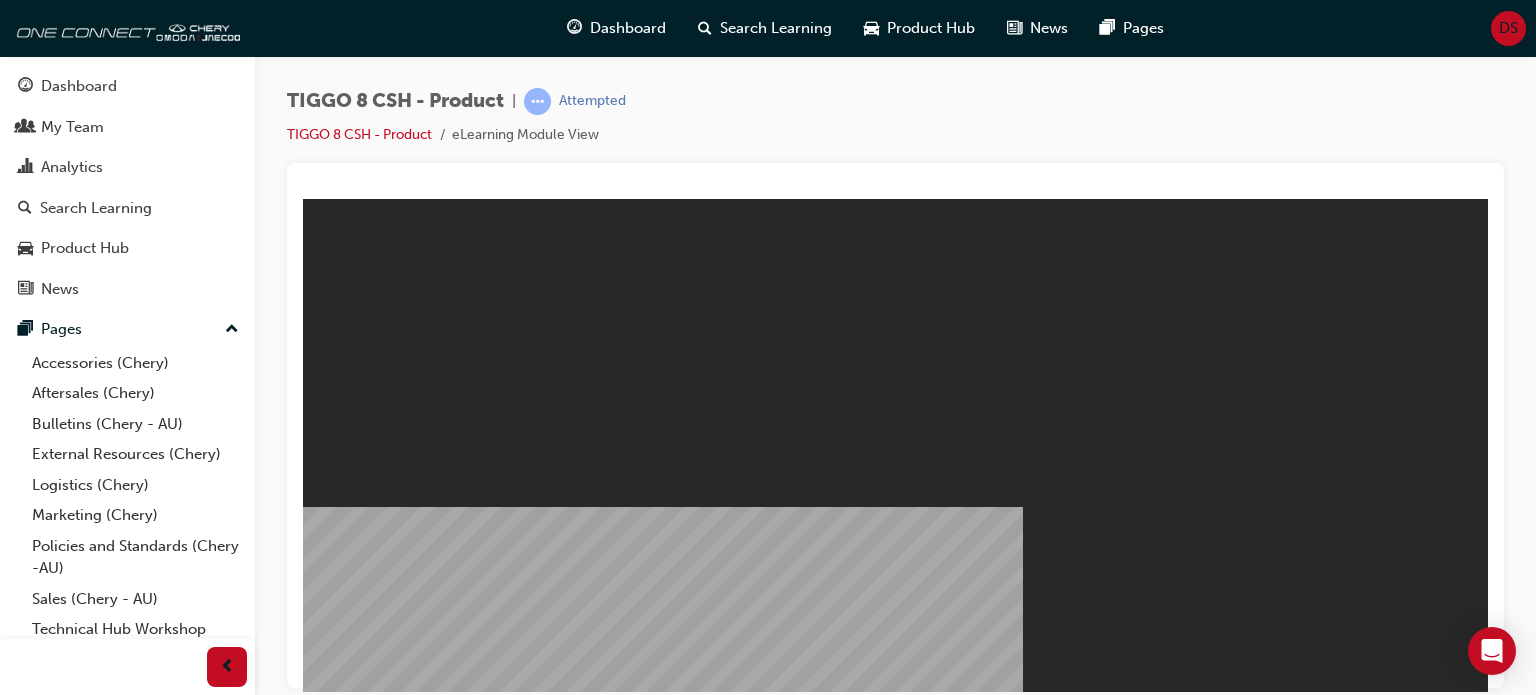 click on "TIGGO 8 CSH Product eLearning V1 TIGGO 8 CSH Product eLearning V1 Resume Restart" at bounding box center [895, 1126] 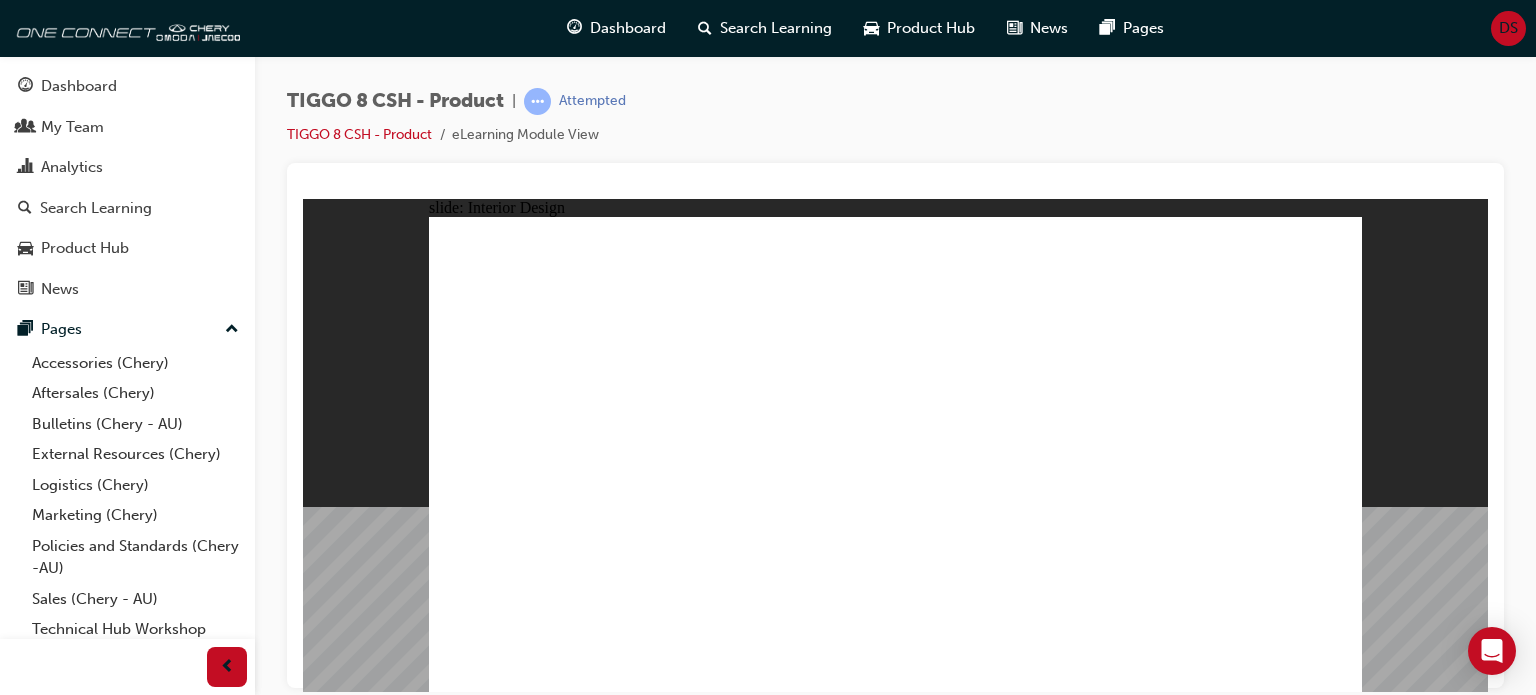 click 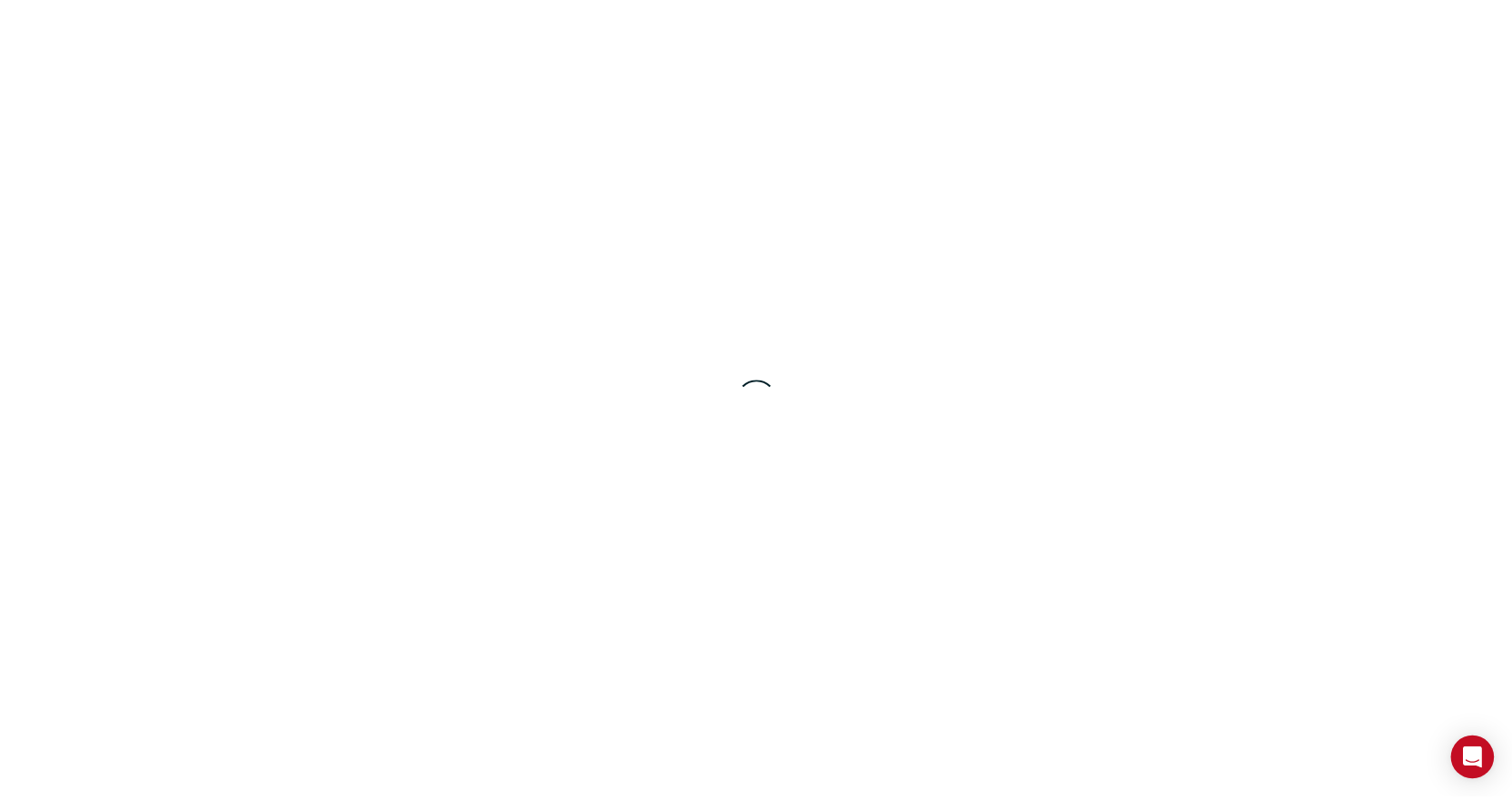scroll, scrollTop: 0, scrollLeft: 0, axis: both 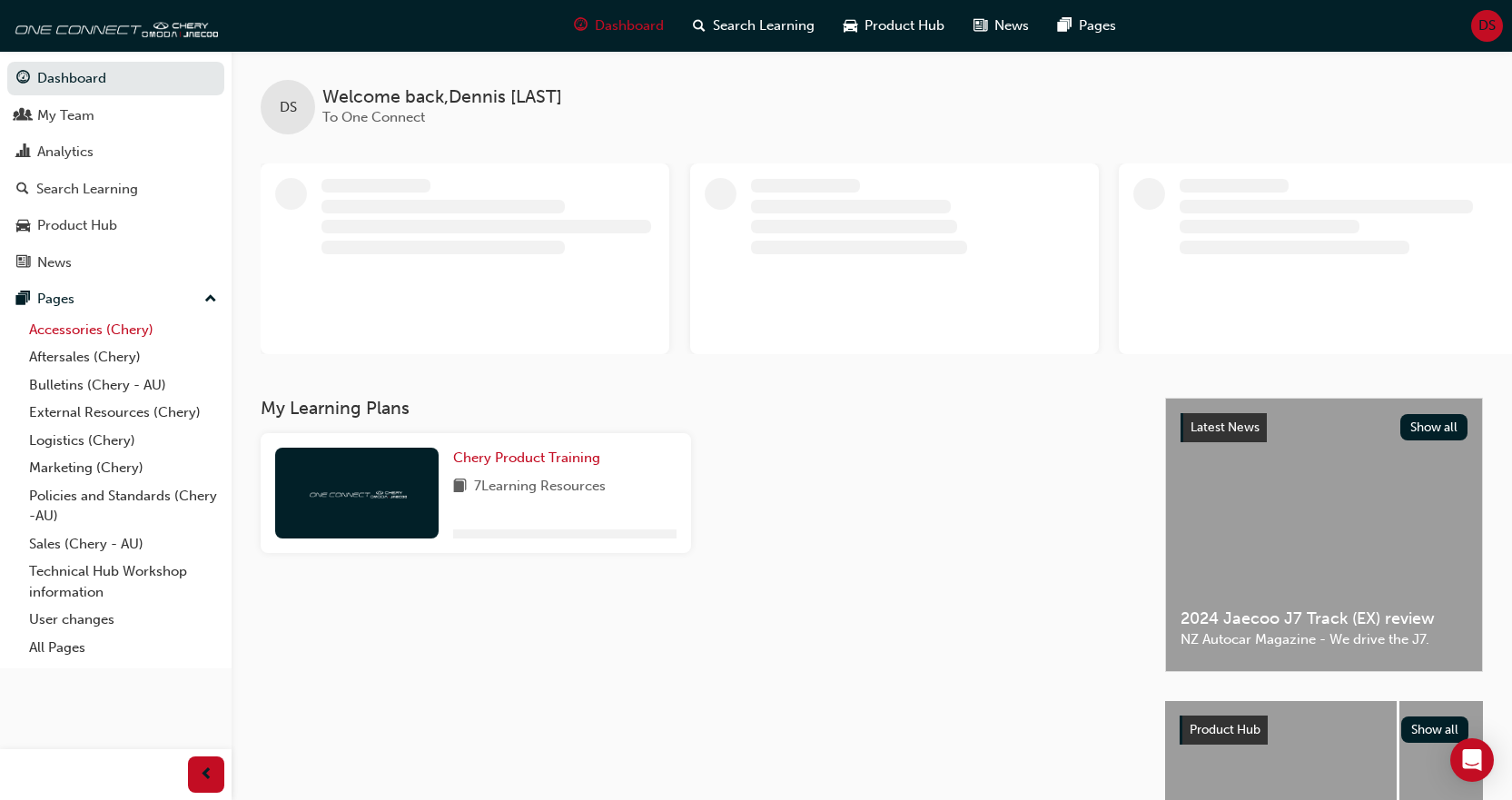 click on "Accessories (Chery)" at bounding box center [123, 330] 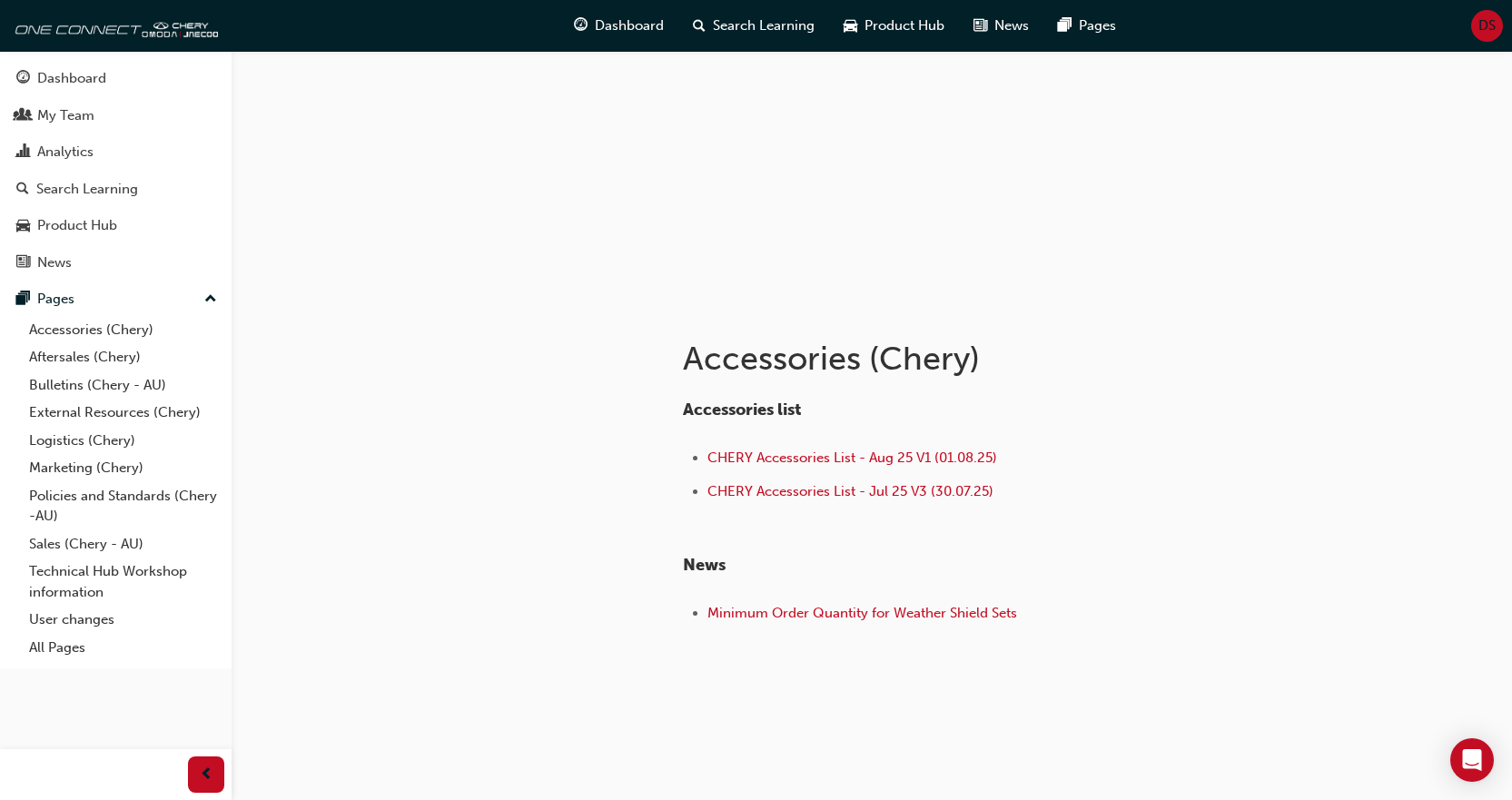 scroll, scrollTop: 115, scrollLeft: 0, axis: vertical 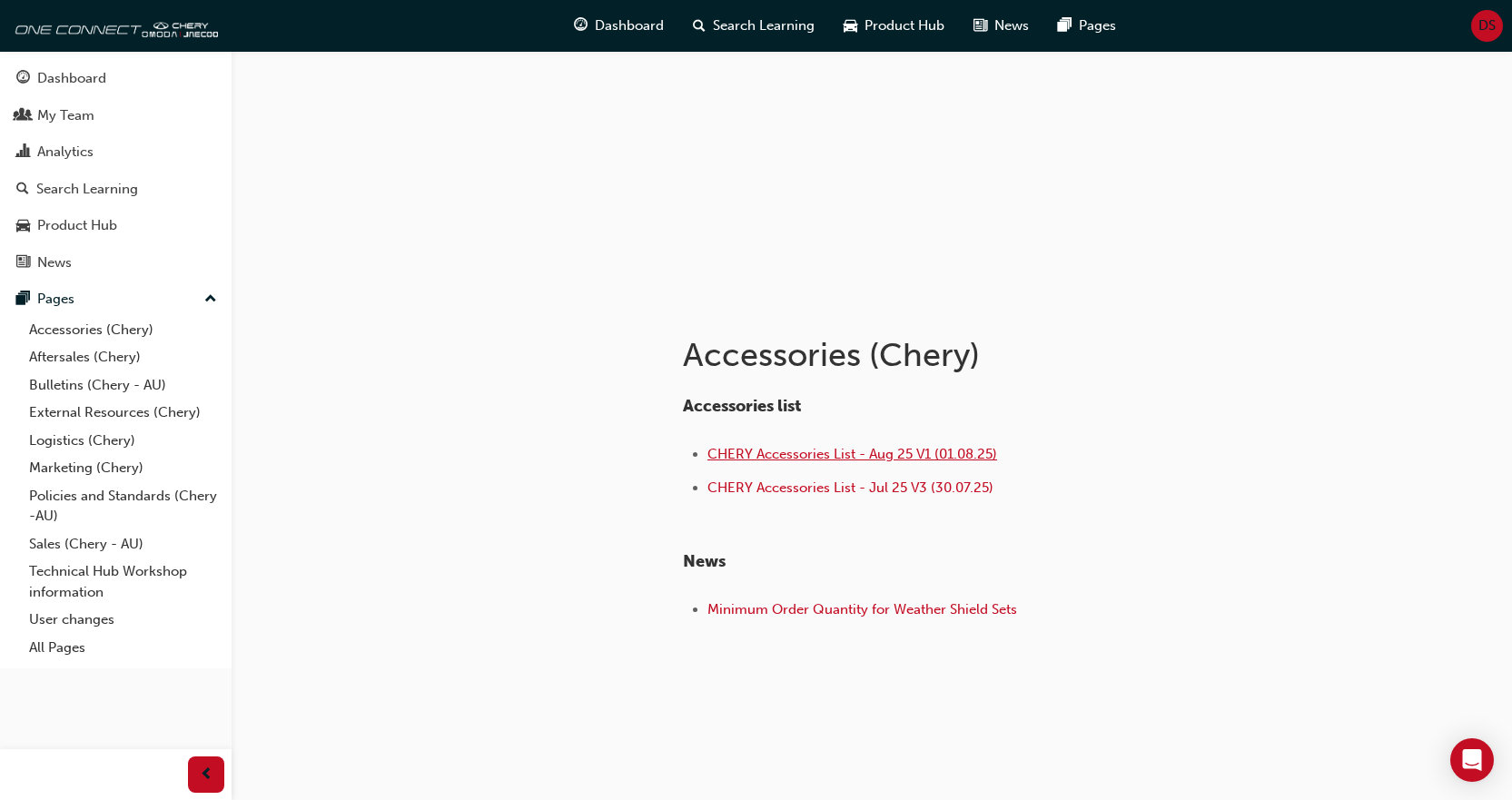 click on "CHERY Accessories List - Aug 25 V1 (01.08.25)" at bounding box center [852, 454] 